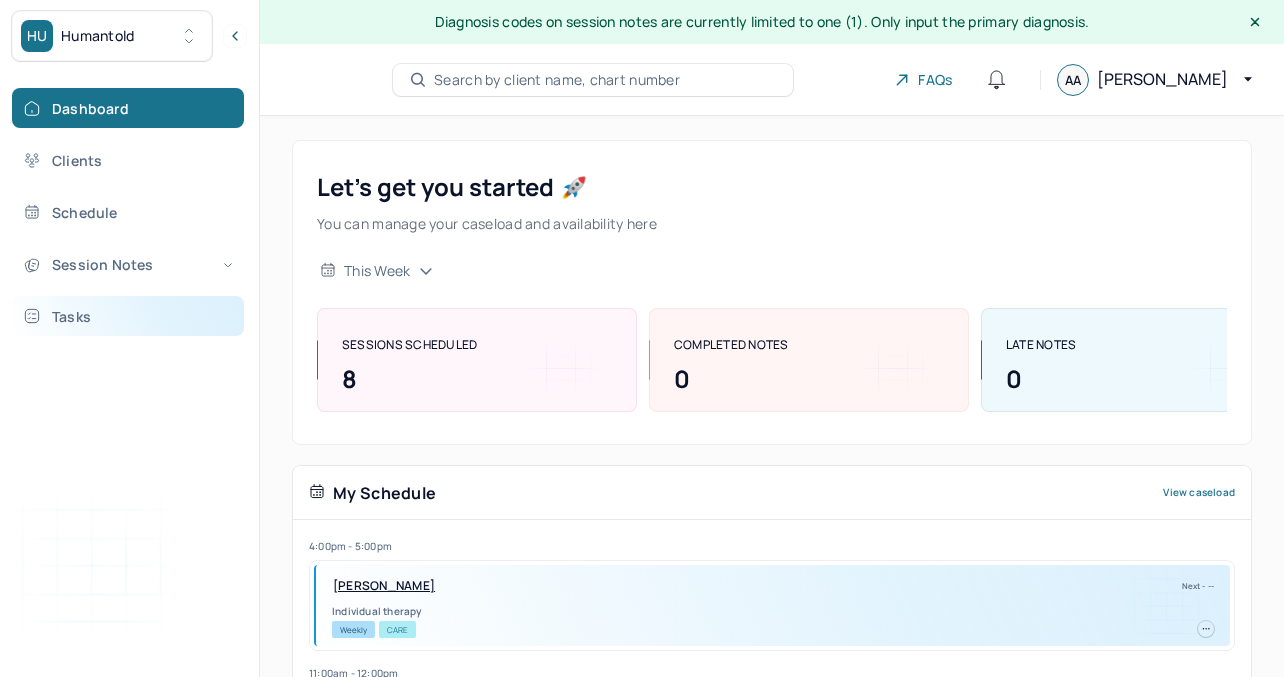scroll, scrollTop: 0, scrollLeft: 0, axis: both 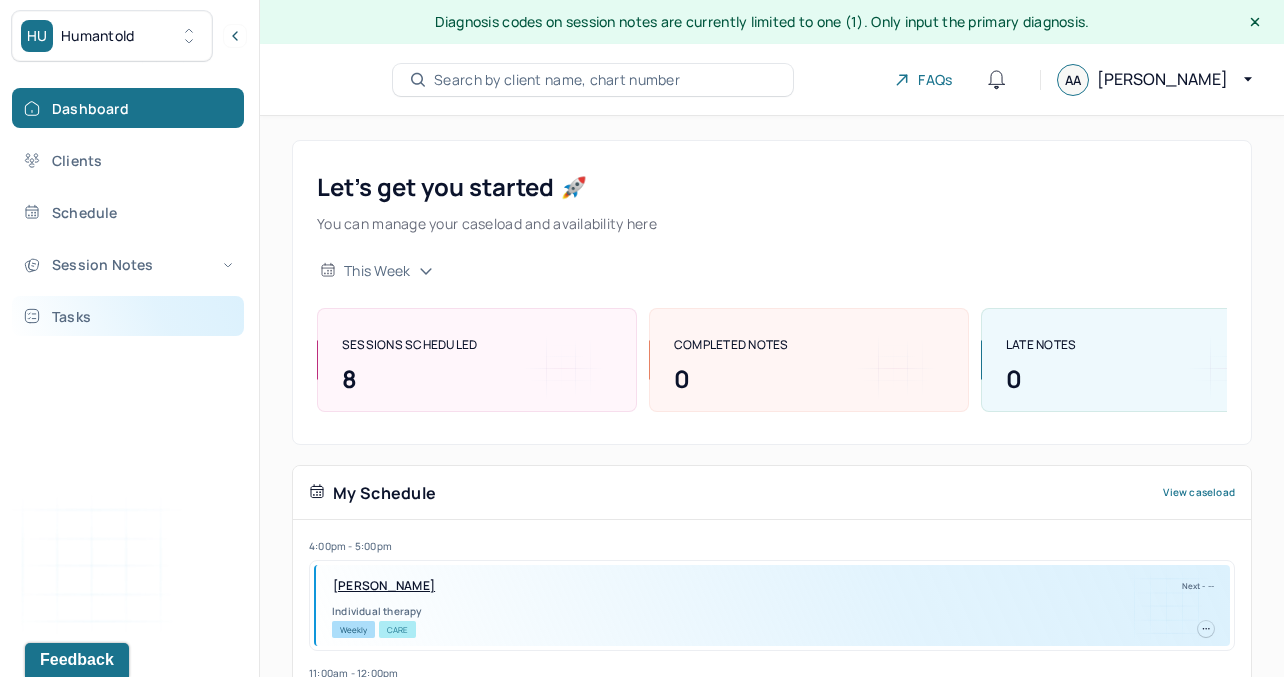 click on "Tasks" at bounding box center [128, 316] 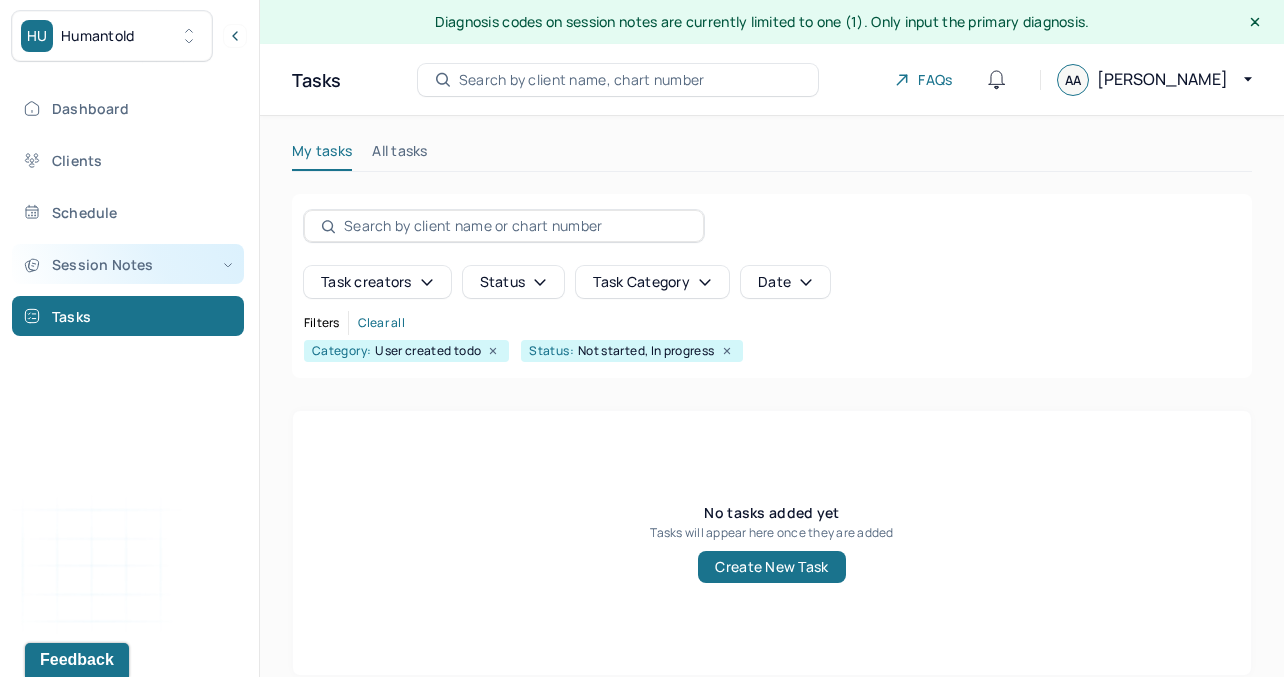 click on "Session Notes" at bounding box center (128, 264) 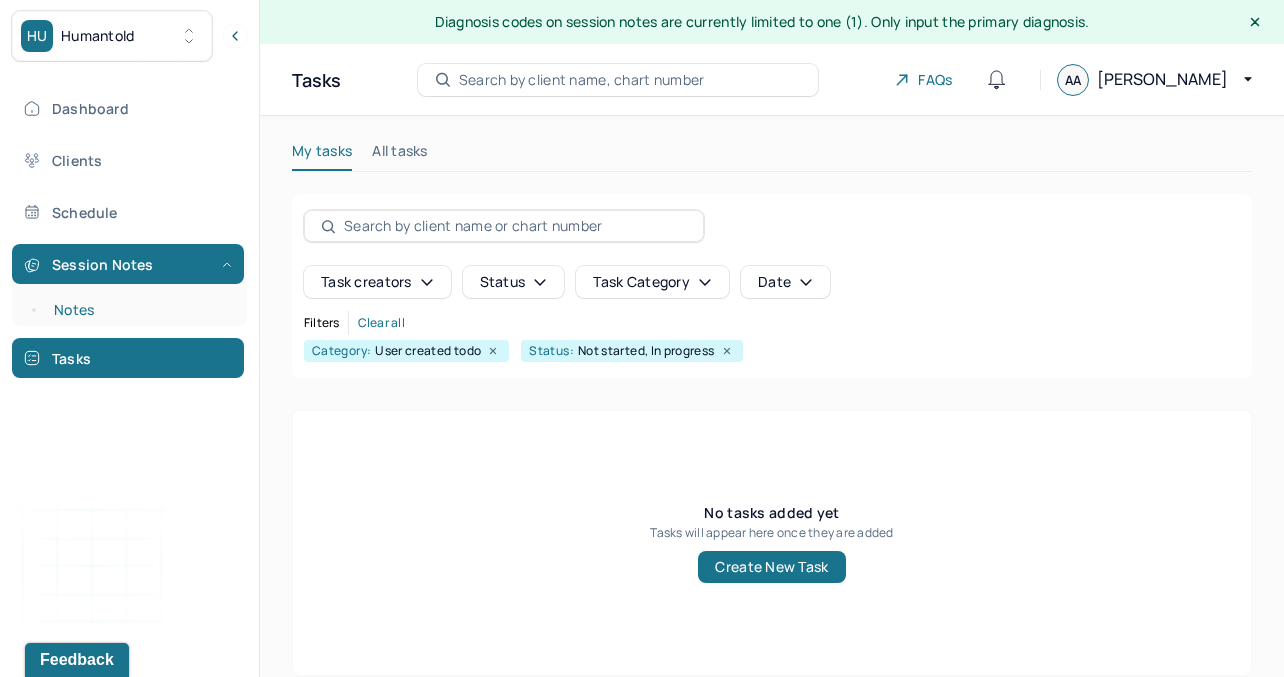 click on "Notes" at bounding box center [139, 310] 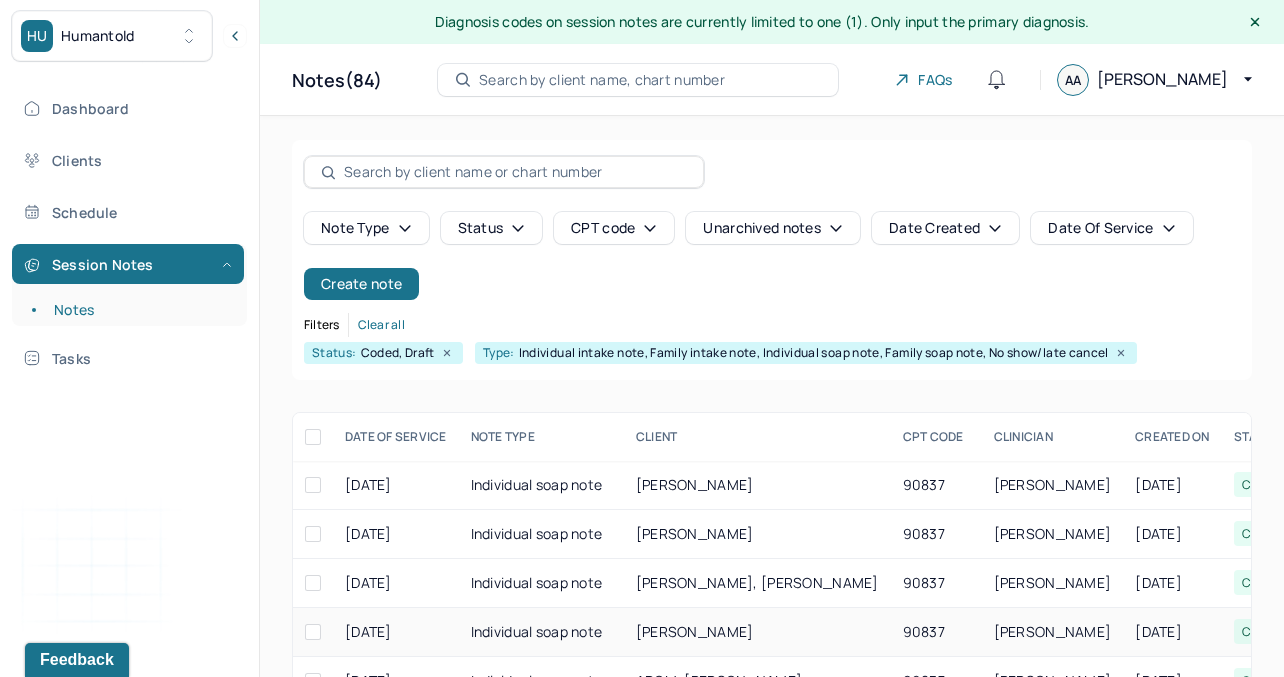 click on "Individual soap note" at bounding box center [541, 632] 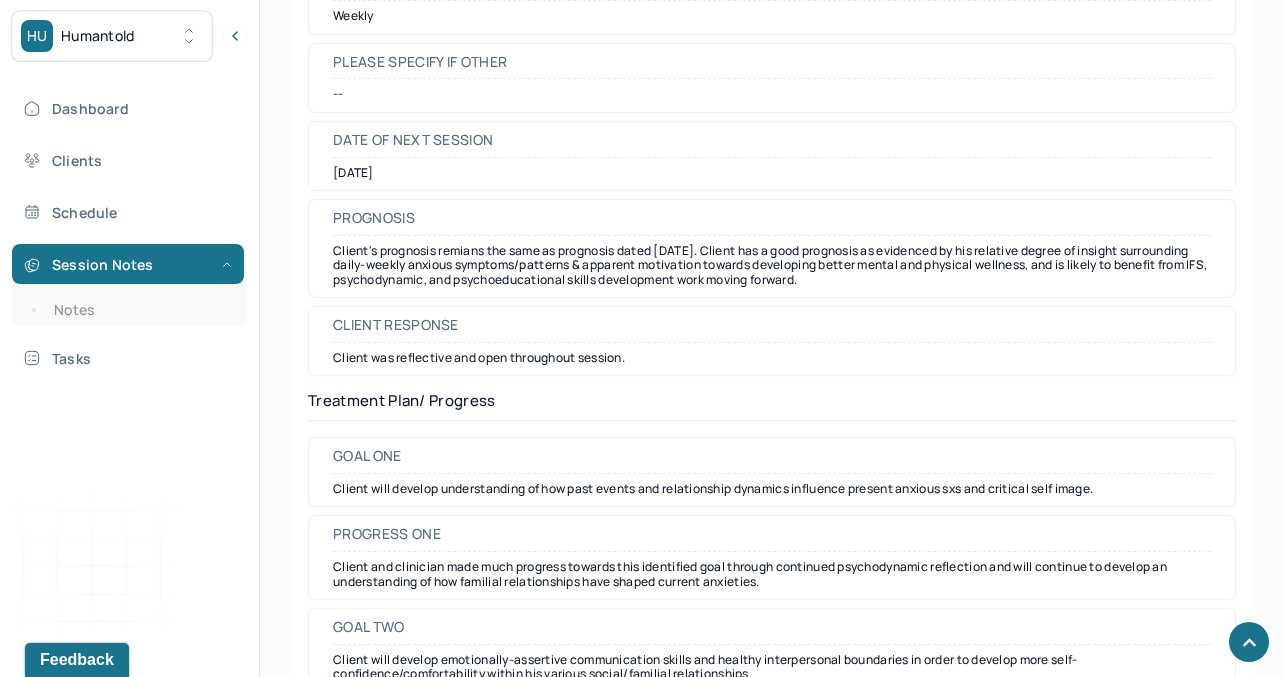 scroll, scrollTop: 2577, scrollLeft: 0, axis: vertical 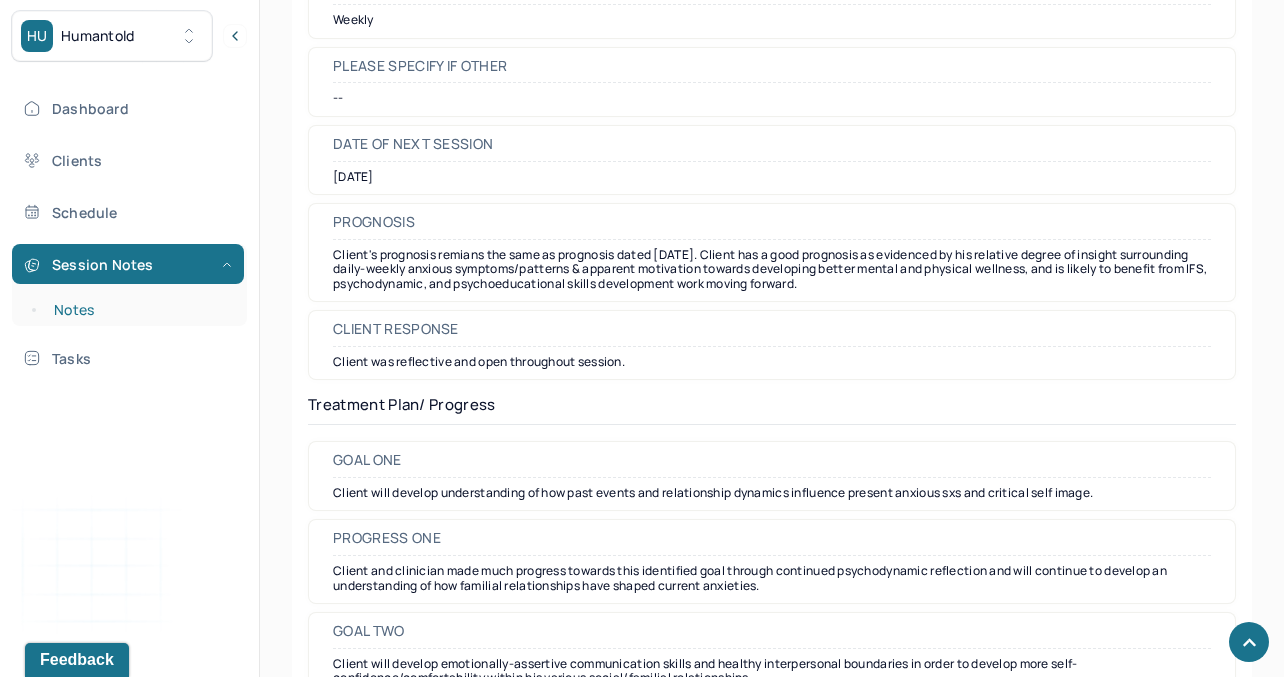 click on "Notes" at bounding box center (139, 310) 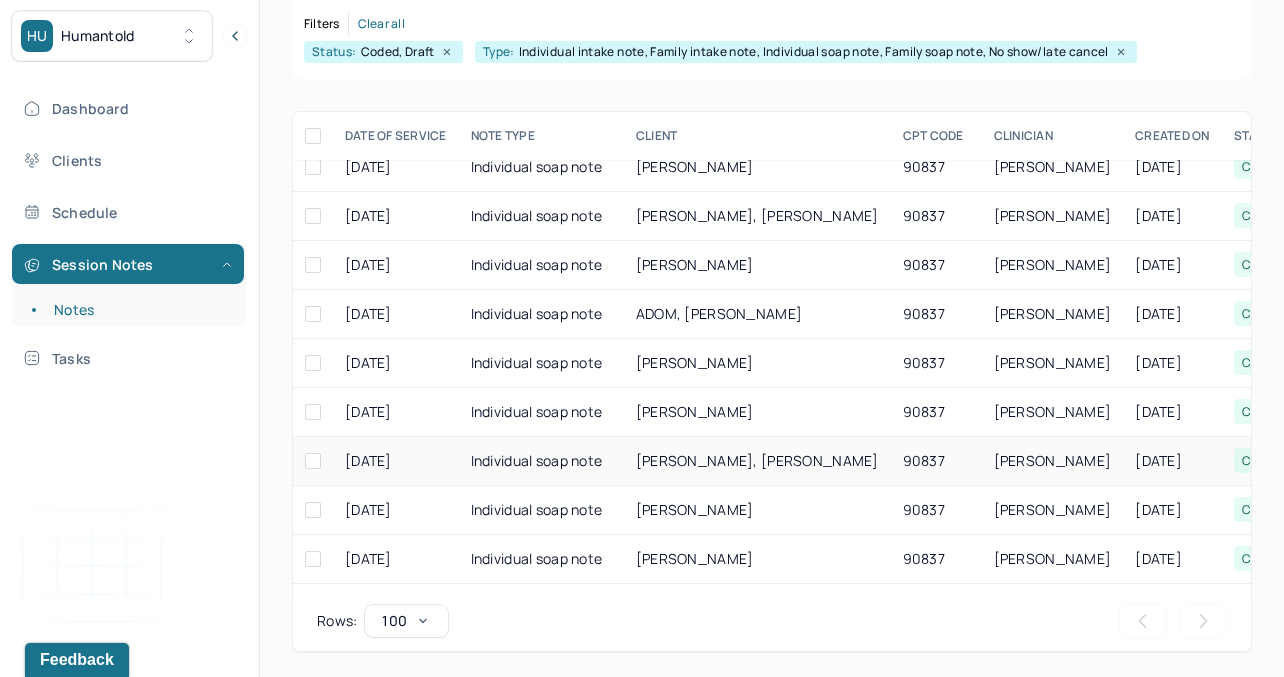 scroll, scrollTop: 75, scrollLeft: 0, axis: vertical 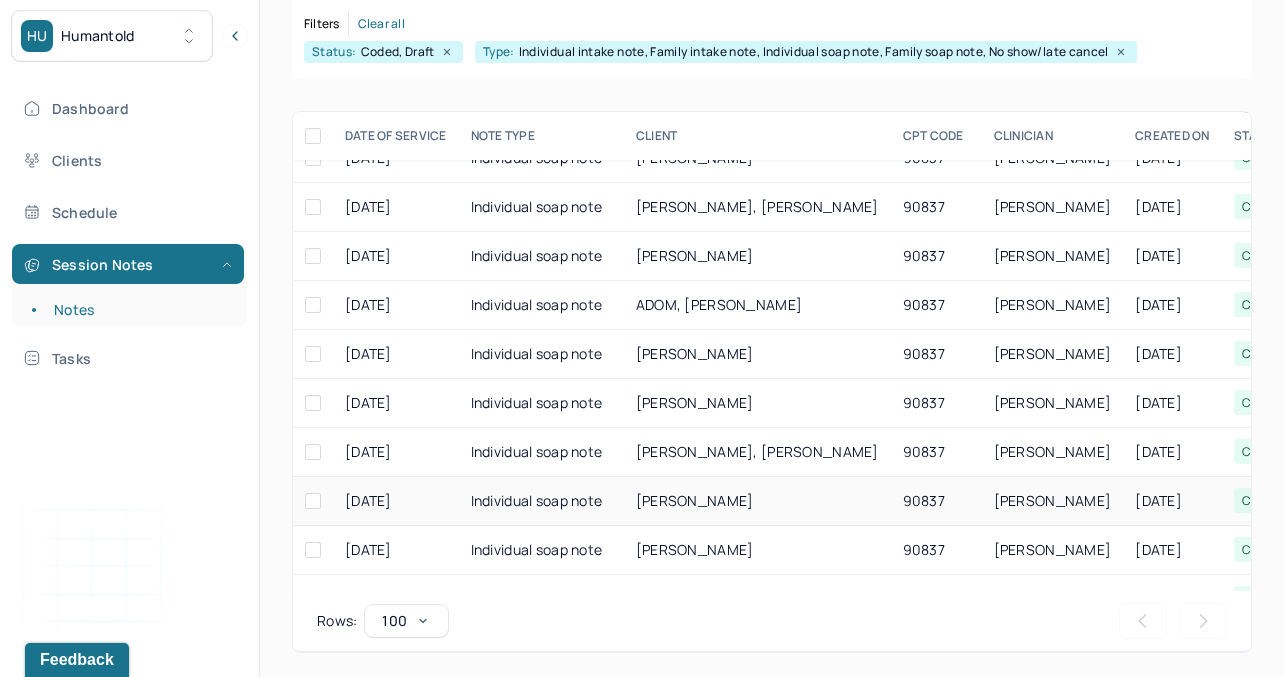 click on "[DATE]" at bounding box center [396, 501] 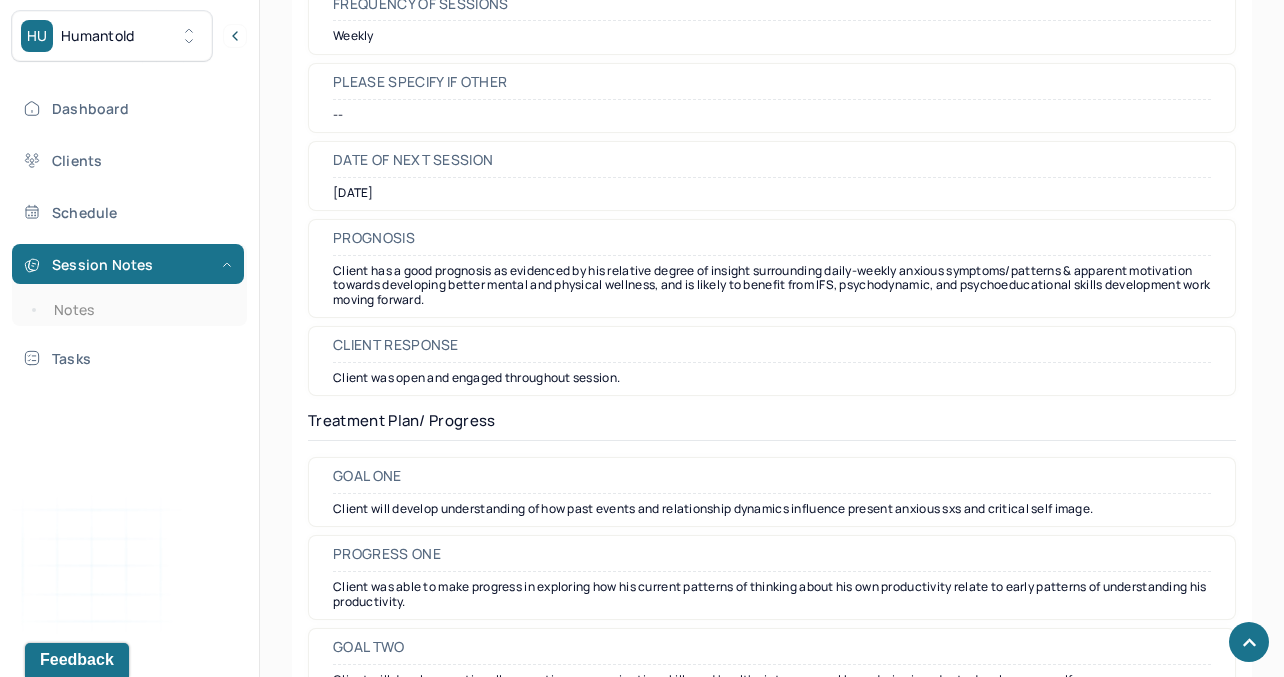 scroll, scrollTop: 2603, scrollLeft: 0, axis: vertical 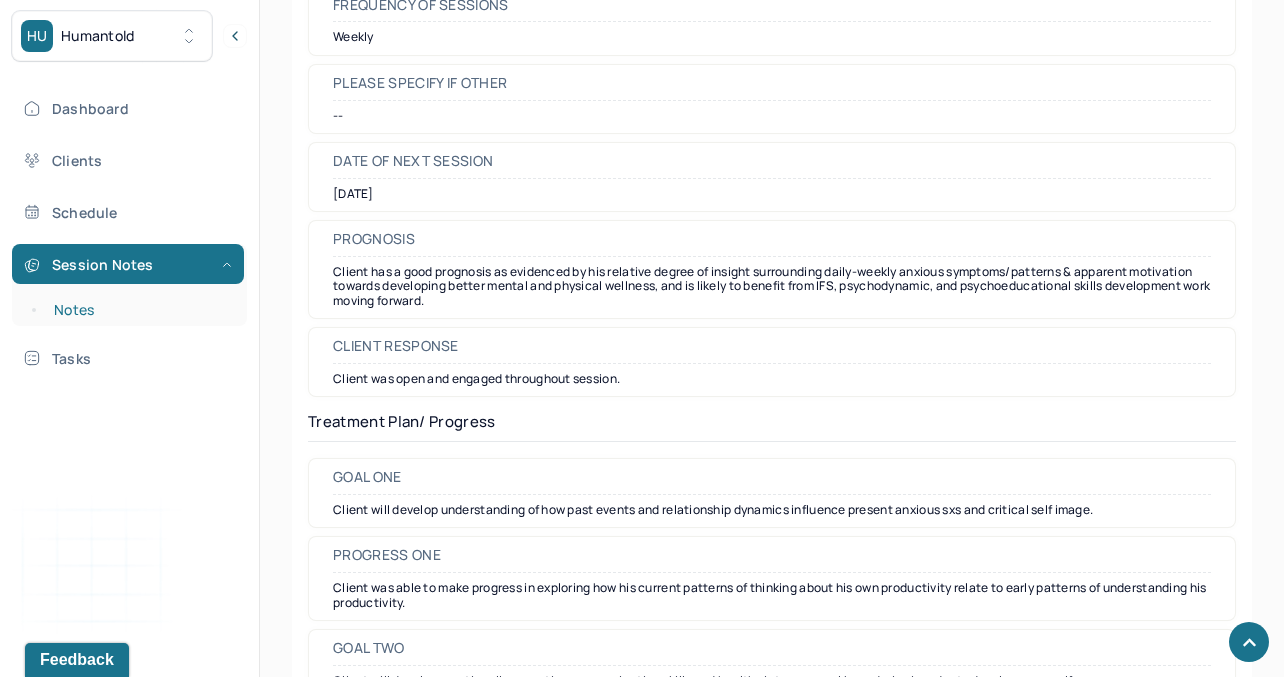 click on "Notes" at bounding box center (139, 310) 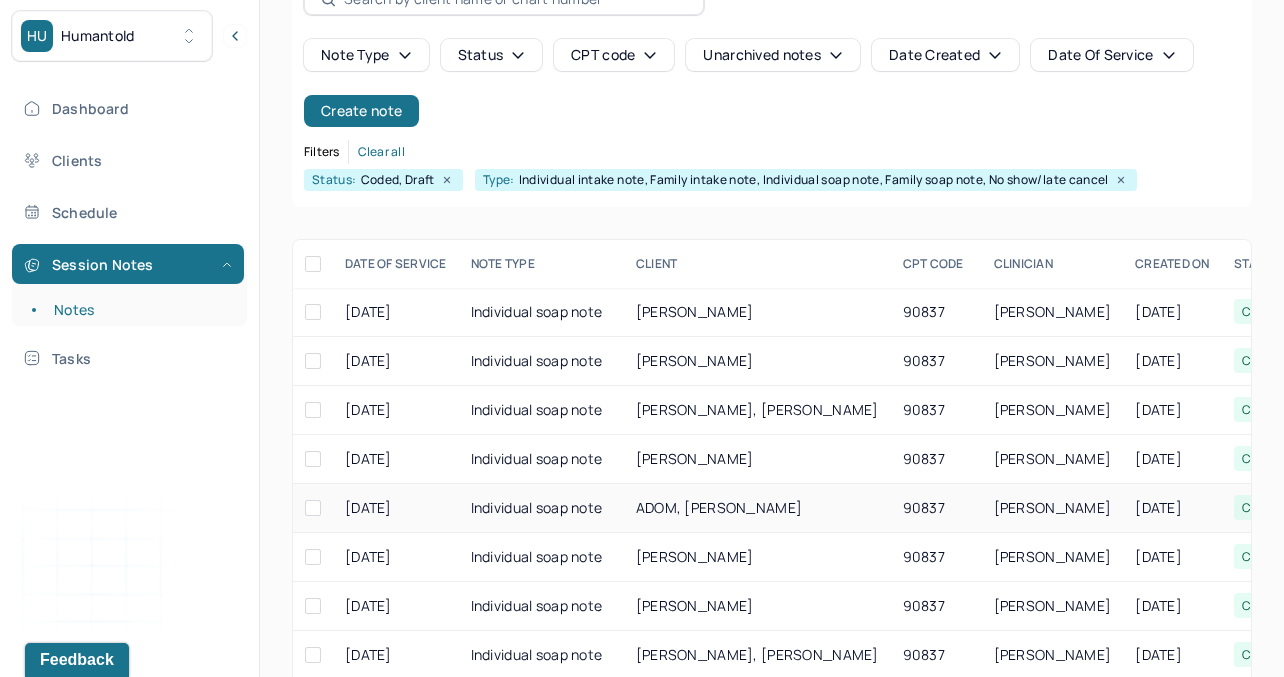 scroll, scrollTop: 172, scrollLeft: 0, axis: vertical 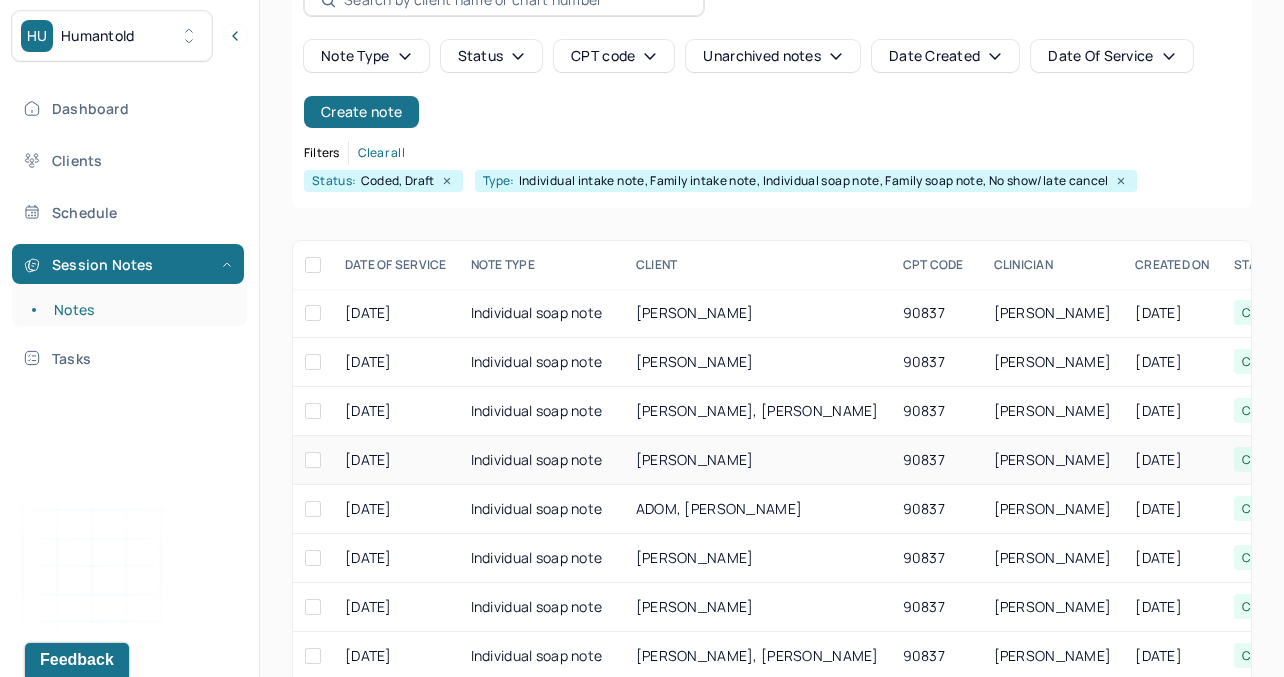 click on "Individual soap note" at bounding box center (541, 460) 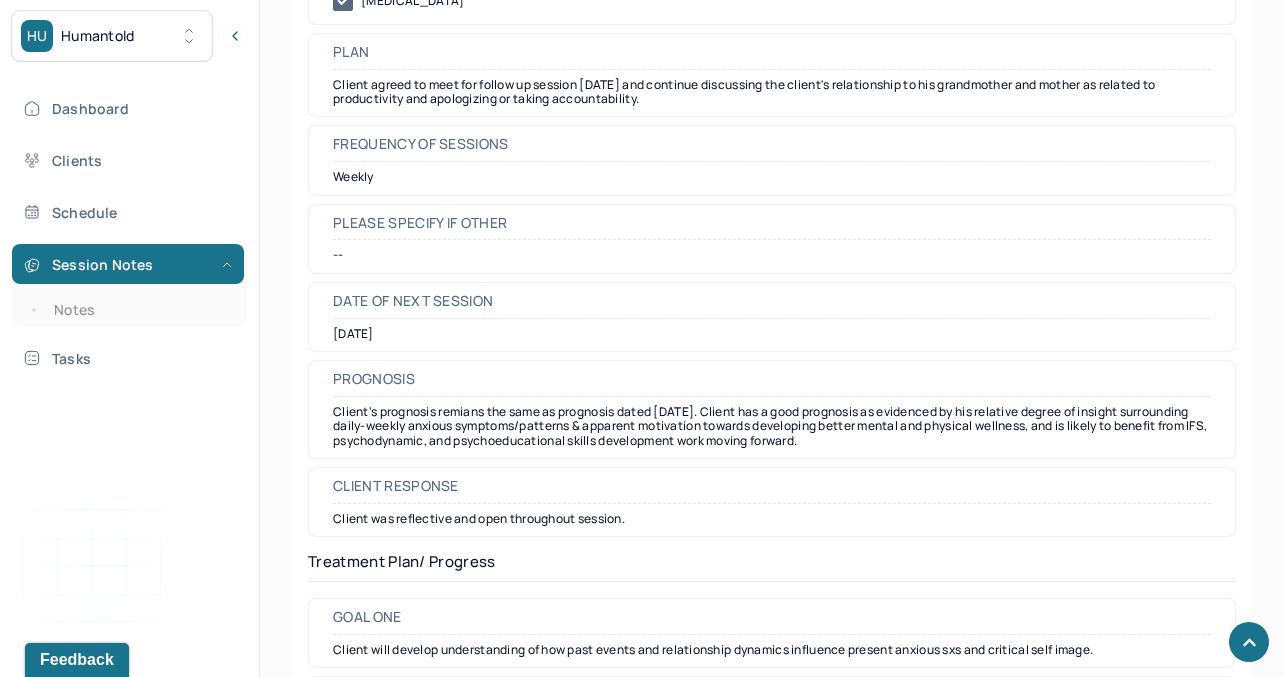 scroll, scrollTop: 2411, scrollLeft: 0, axis: vertical 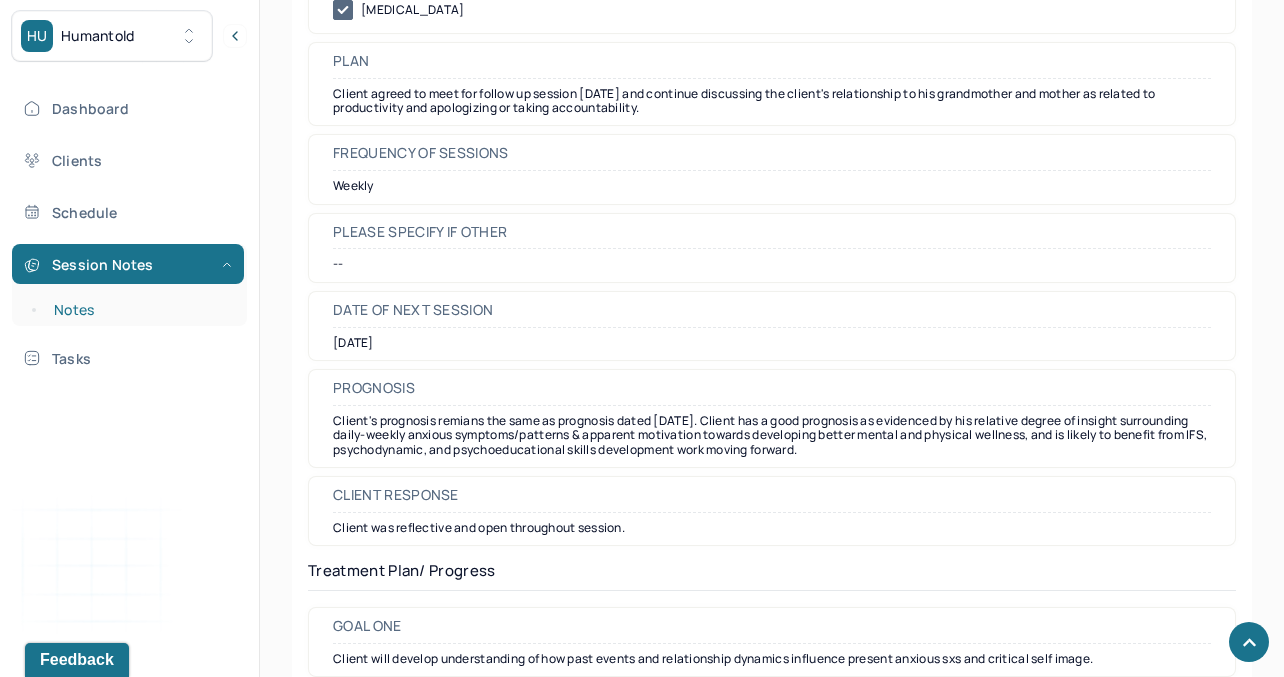 click on "Notes" at bounding box center (139, 310) 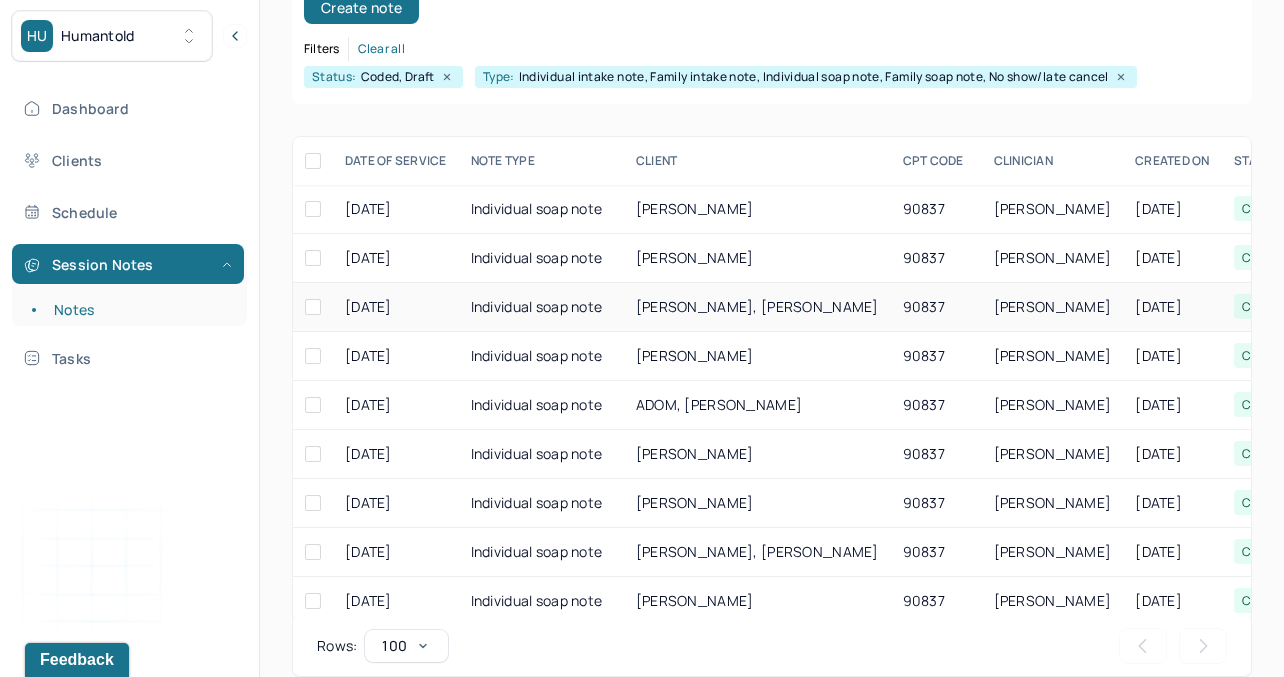 scroll, scrollTop: 278, scrollLeft: 0, axis: vertical 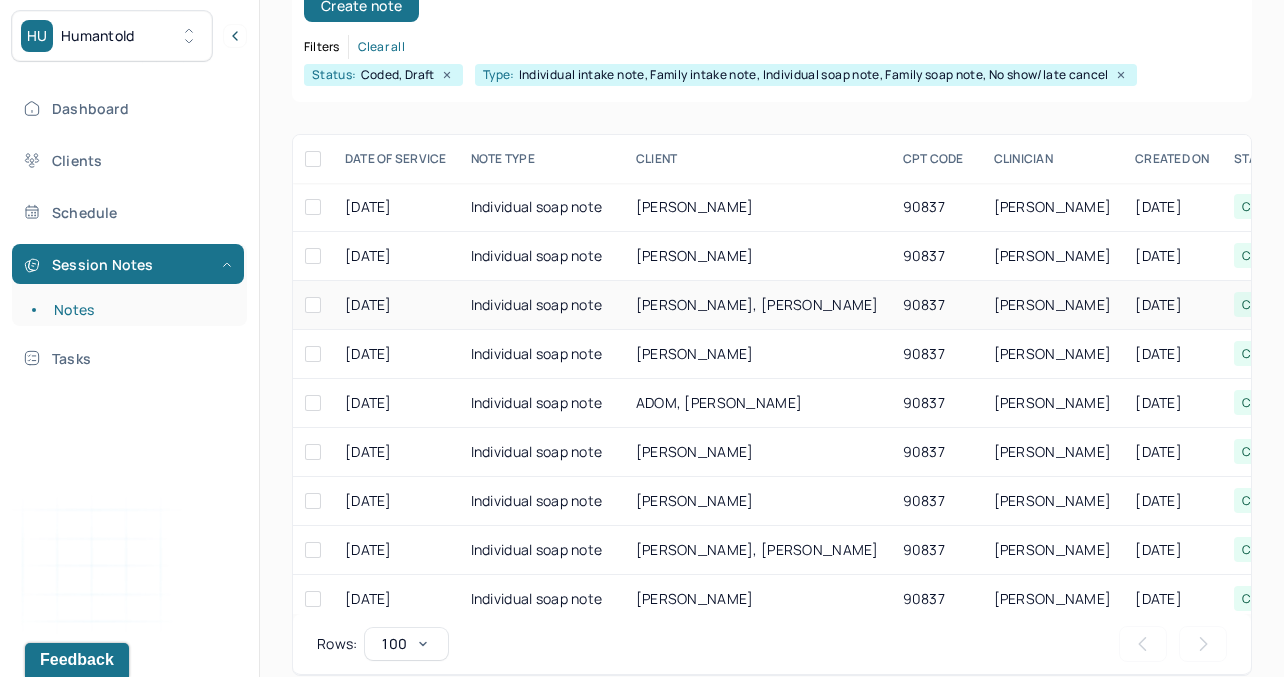 click on "Individual soap note" at bounding box center (541, 305) 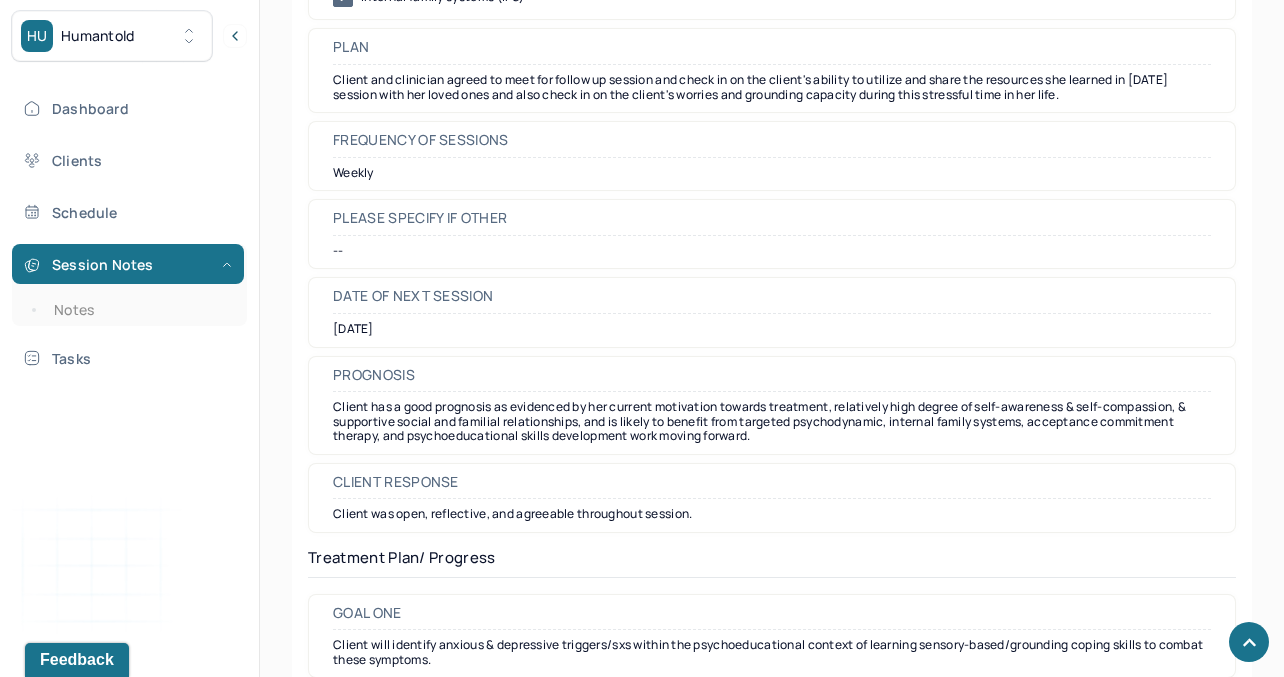 scroll, scrollTop: 2468, scrollLeft: 0, axis: vertical 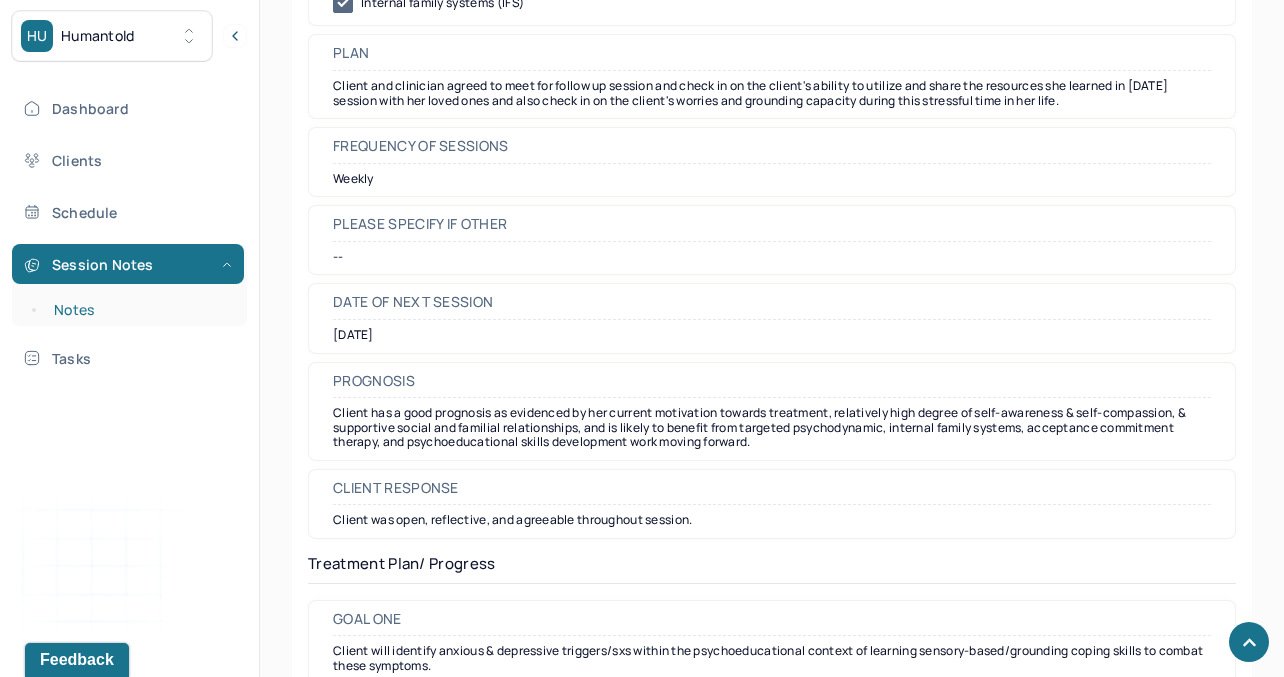 click on "Notes" at bounding box center (139, 310) 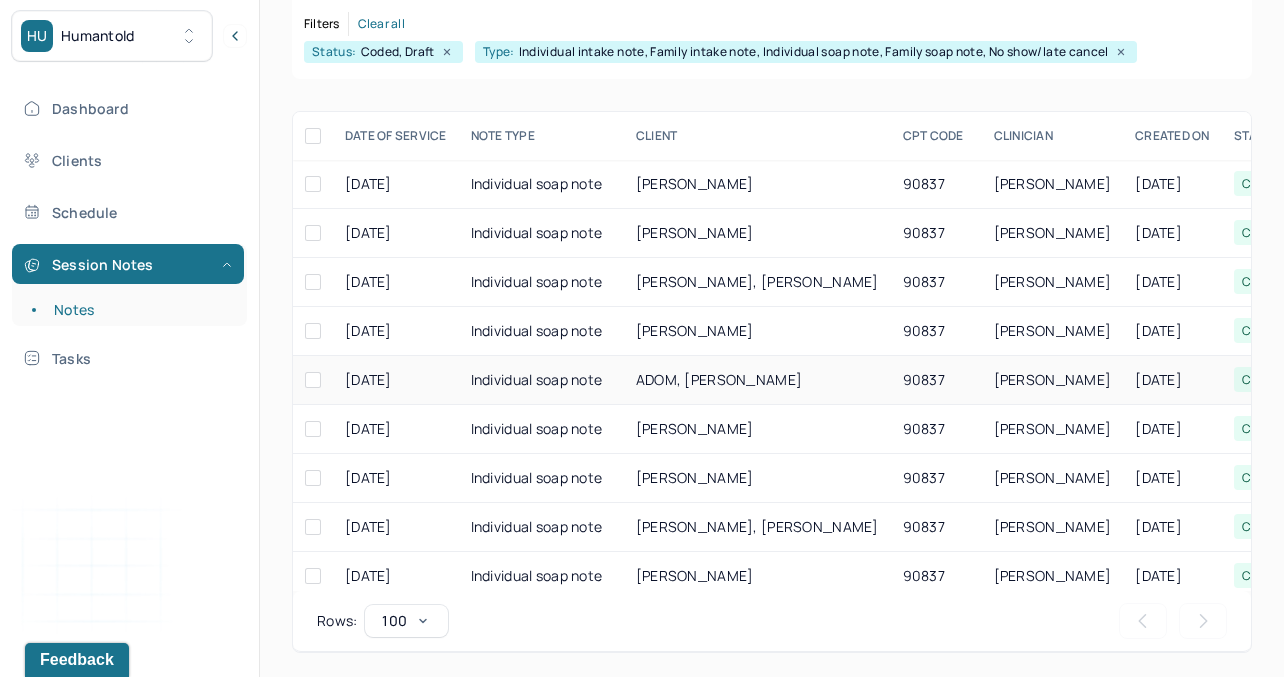 click on "Individual soap note" at bounding box center (541, 380) 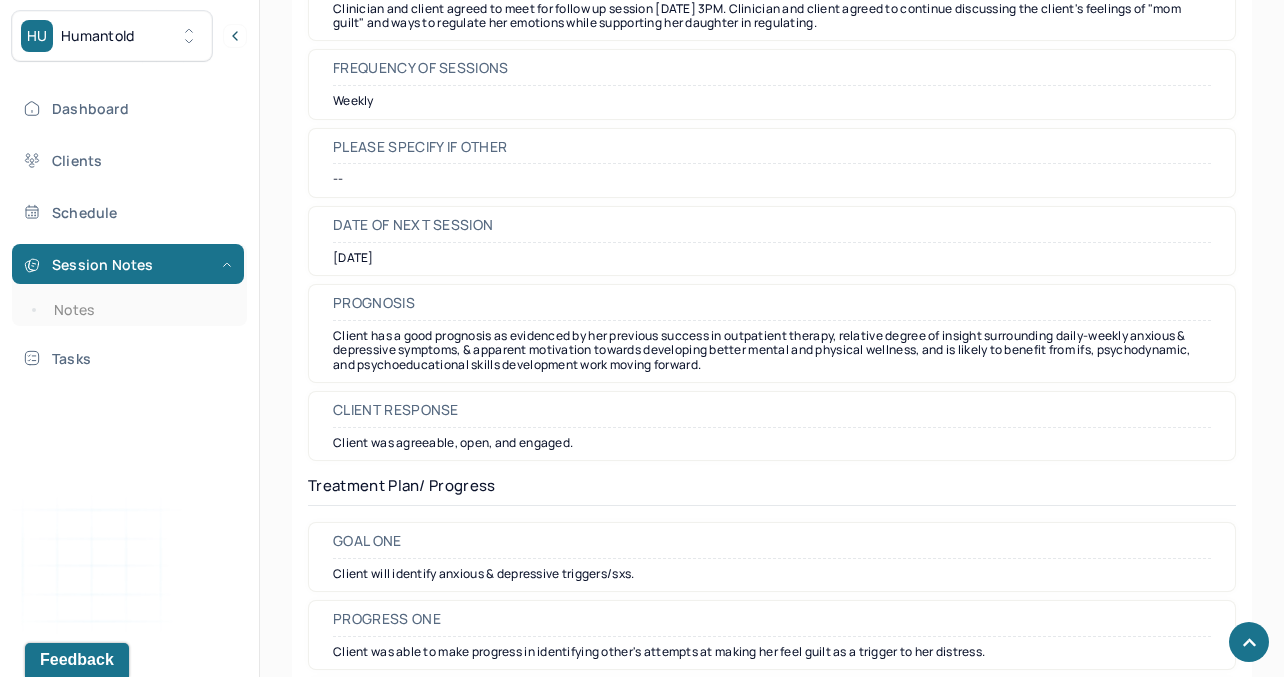 scroll, scrollTop: 2602, scrollLeft: 0, axis: vertical 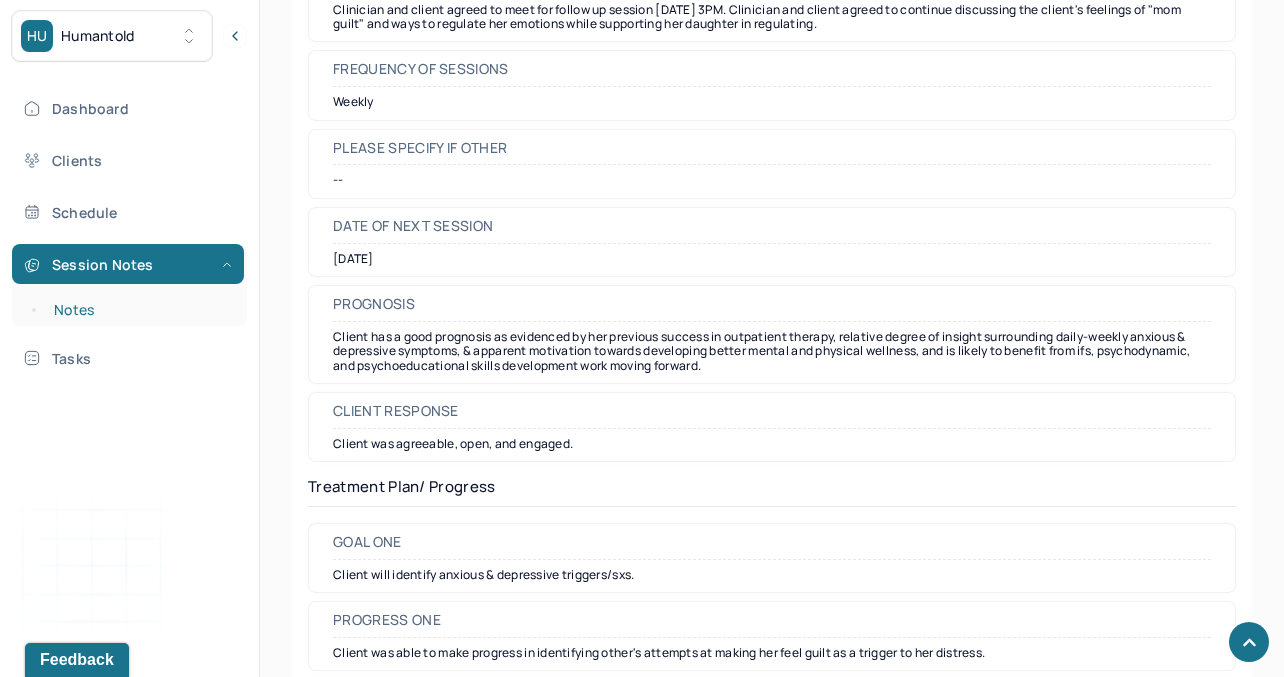 click on "Notes" at bounding box center [139, 310] 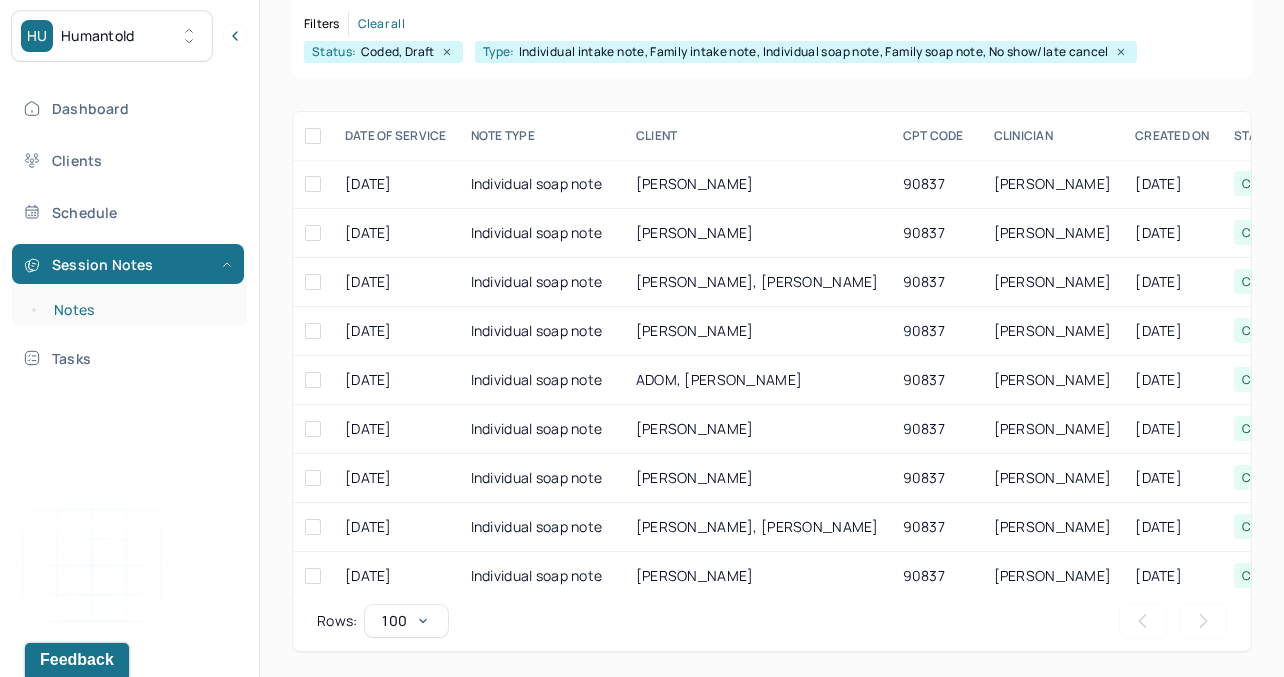 scroll, scrollTop: 301, scrollLeft: 0, axis: vertical 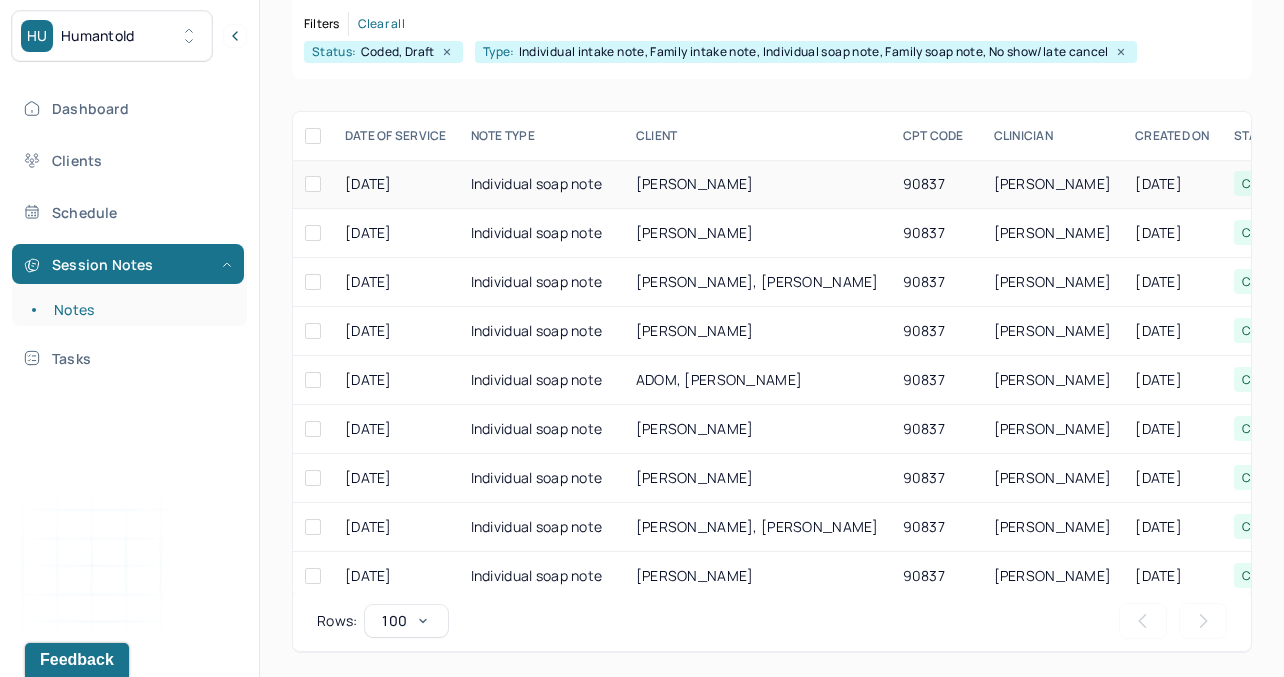 click on "Individual soap note" at bounding box center (541, 184) 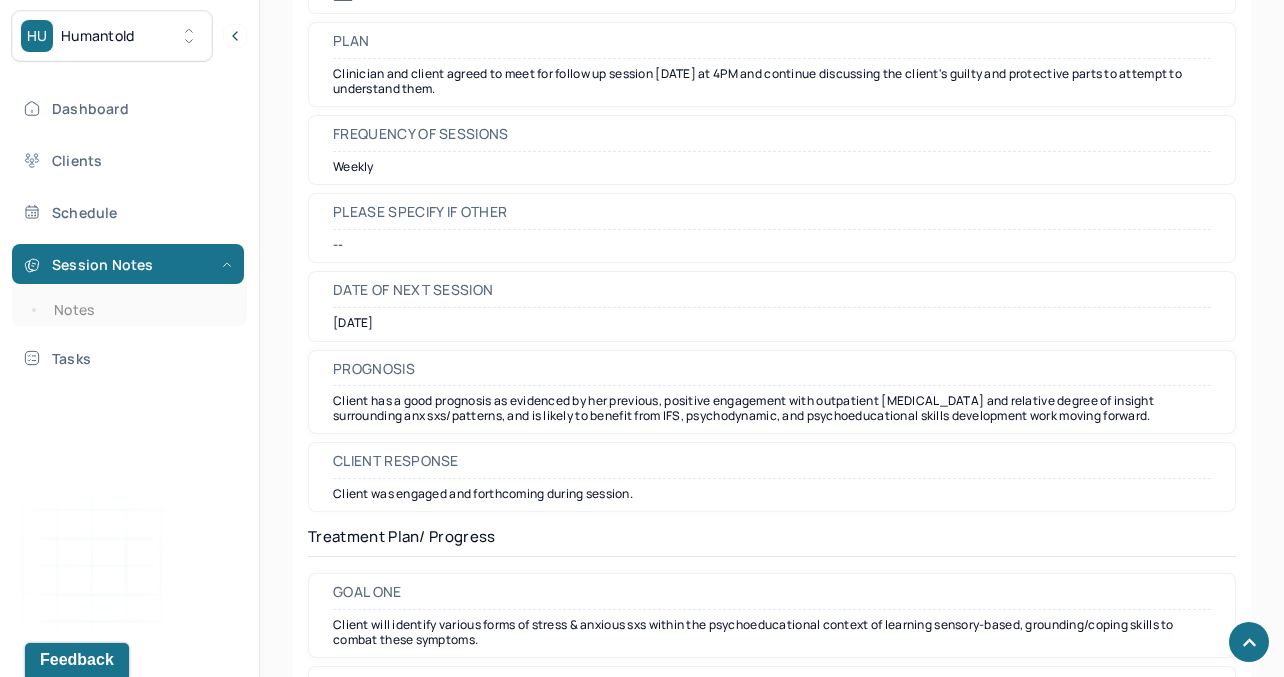 scroll, scrollTop: 2405, scrollLeft: 0, axis: vertical 